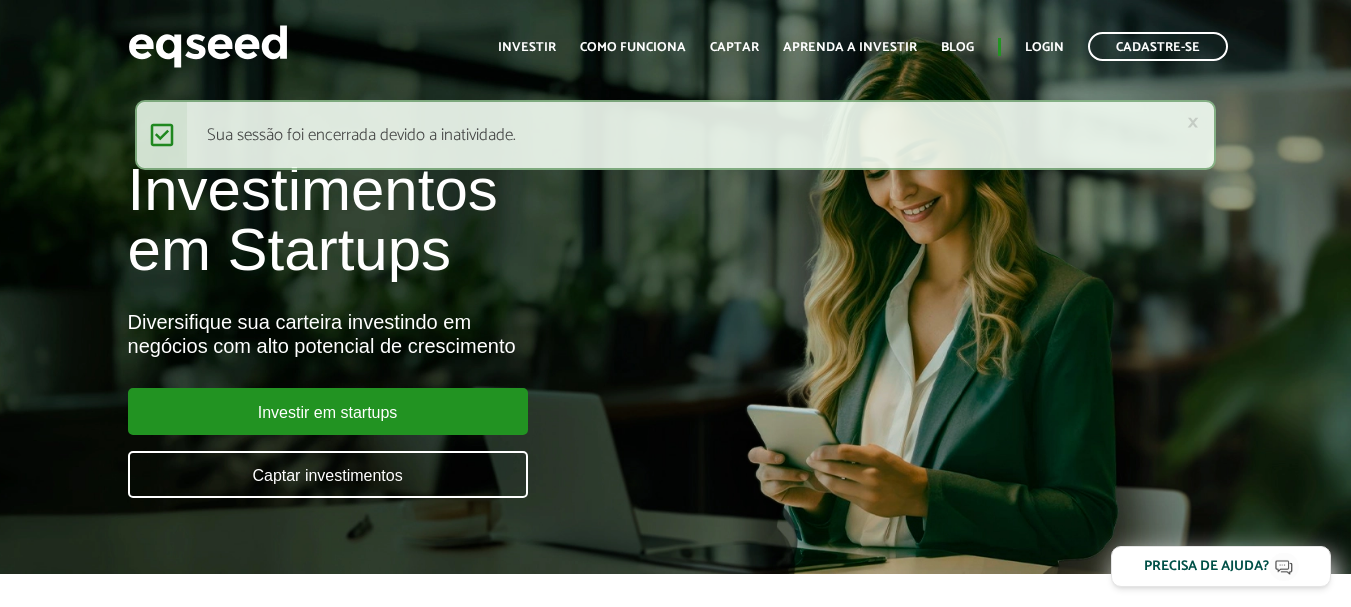 scroll, scrollTop: 0, scrollLeft: 0, axis: both 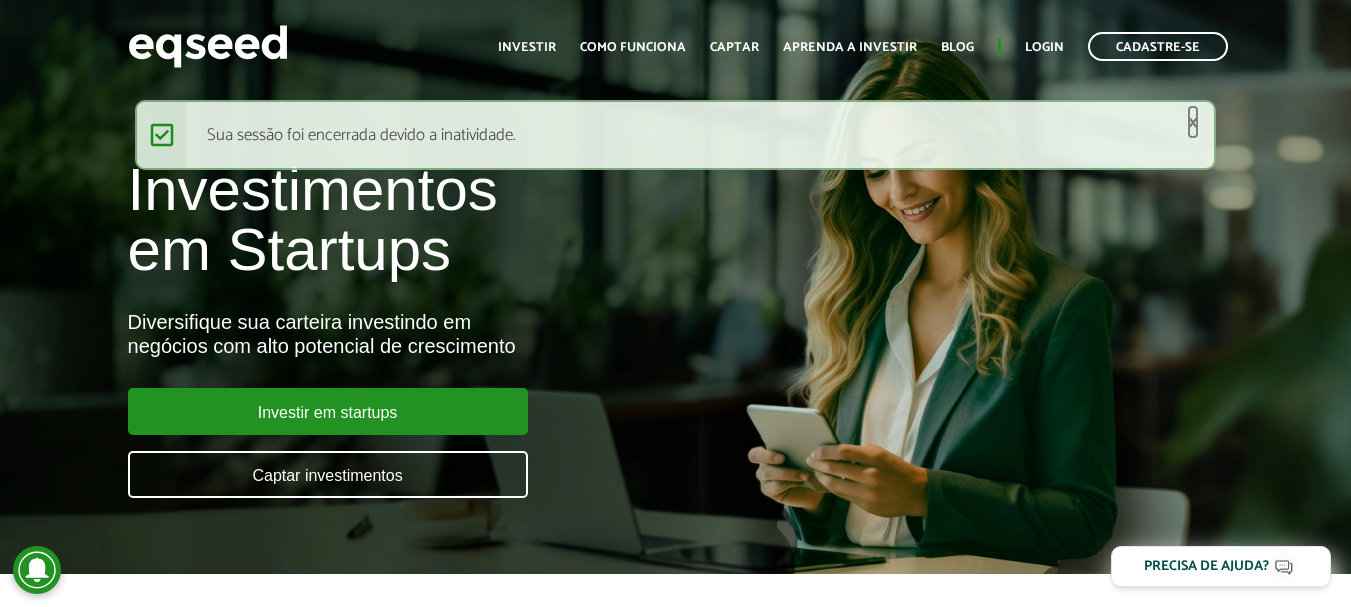 click on "×" at bounding box center [1193, 122] 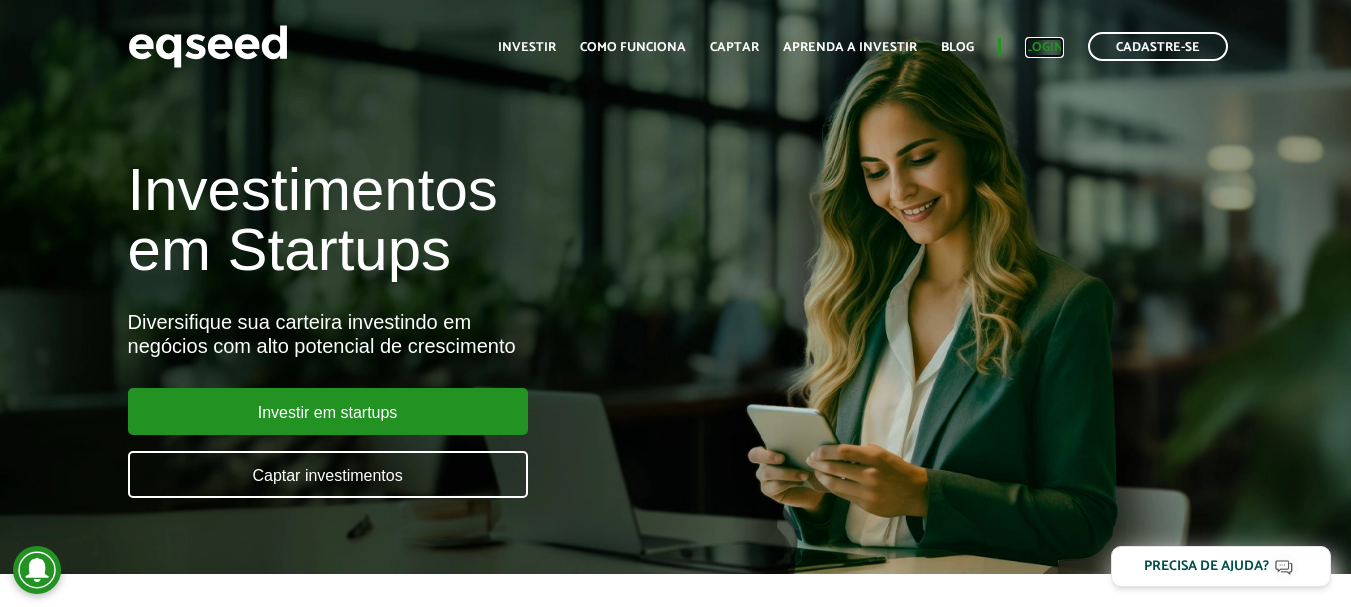 click on "Login" at bounding box center (1044, 47) 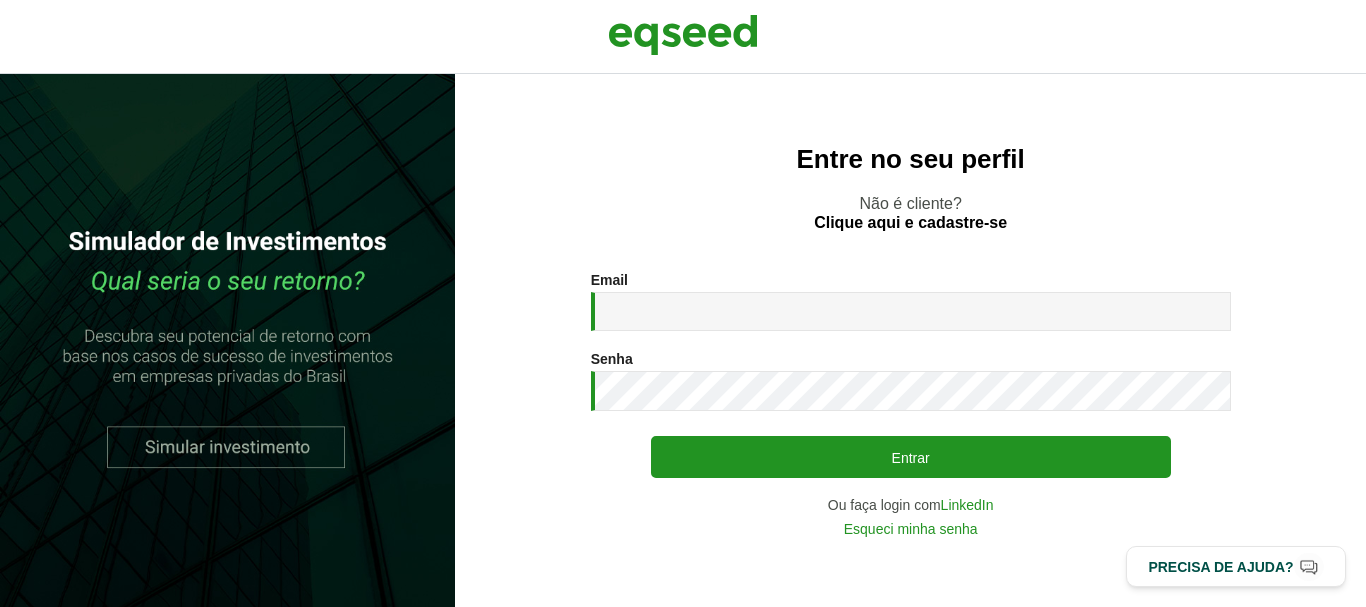 scroll, scrollTop: 0, scrollLeft: 0, axis: both 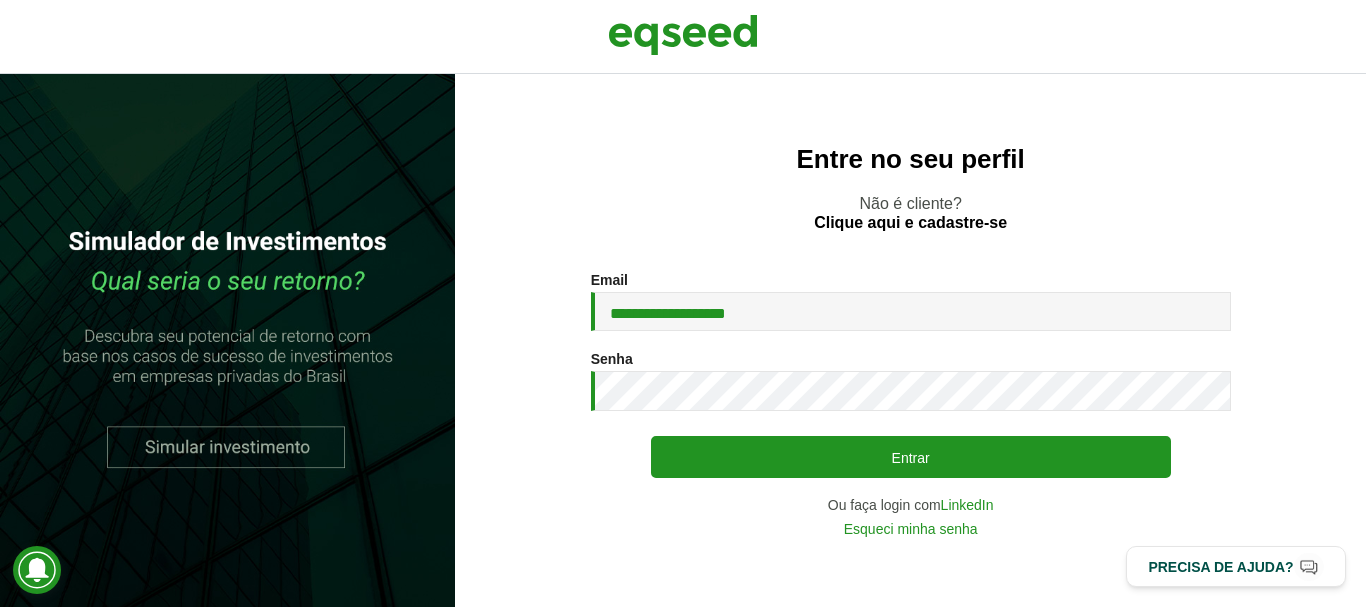 type on "**********" 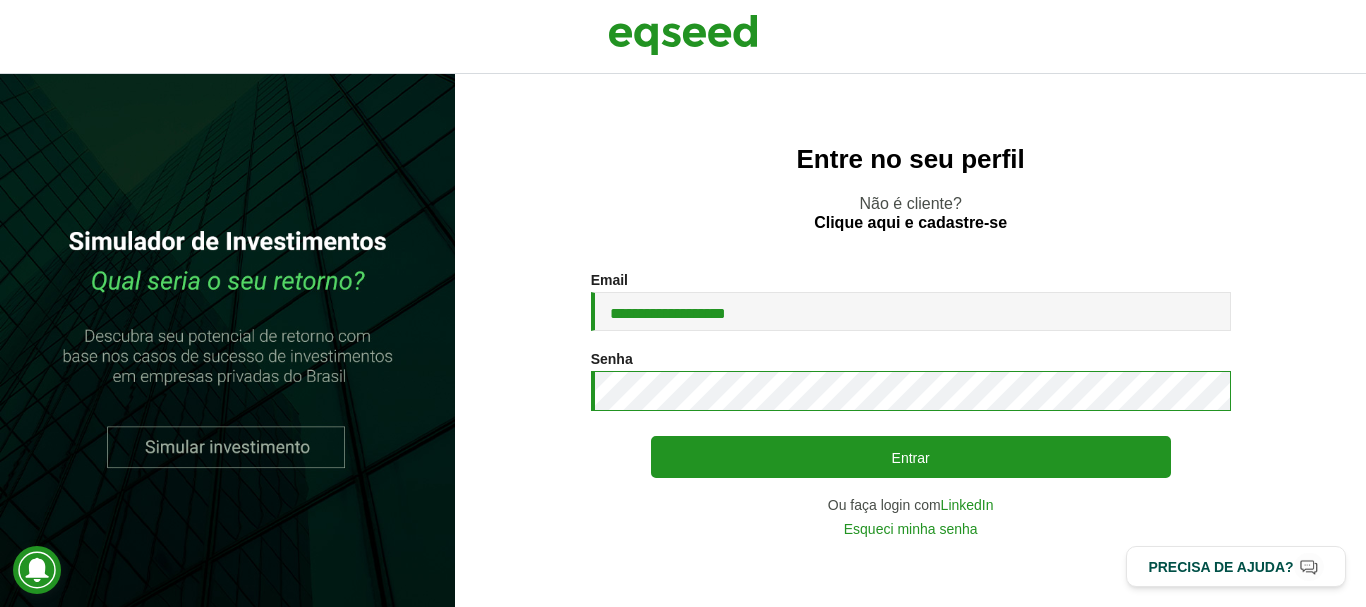 click on "Entrar" at bounding box center (911, 457) 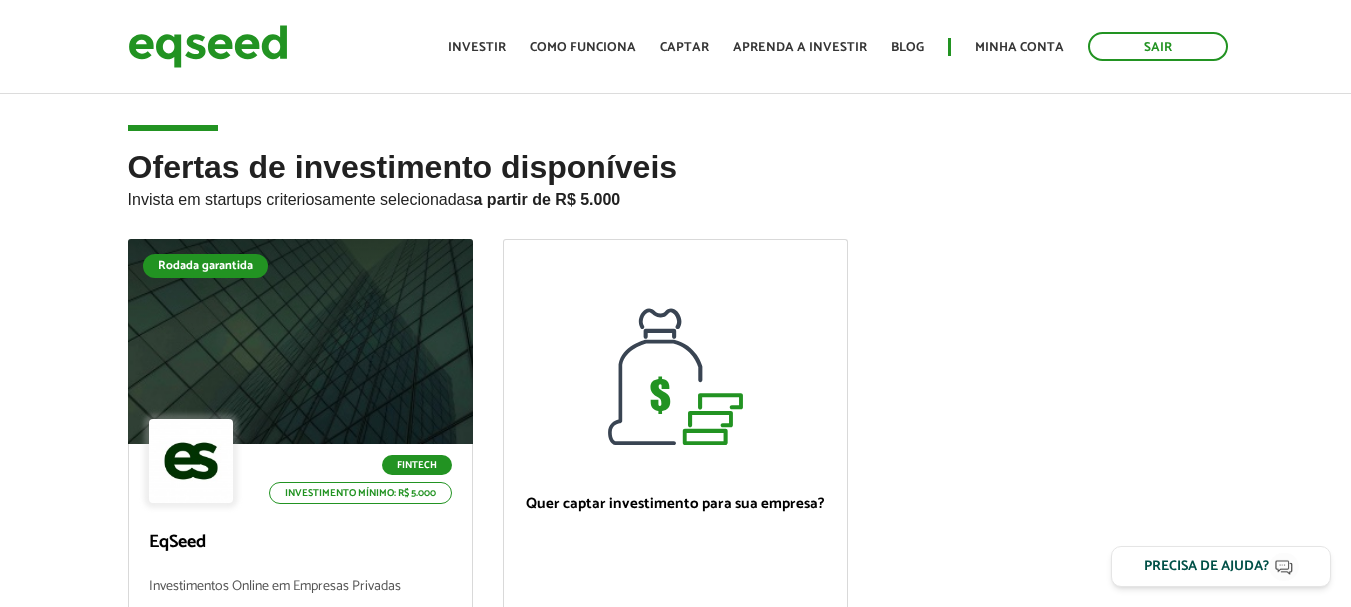 scroll, scrollTop: 0, scrollLeft: 0, axis: both 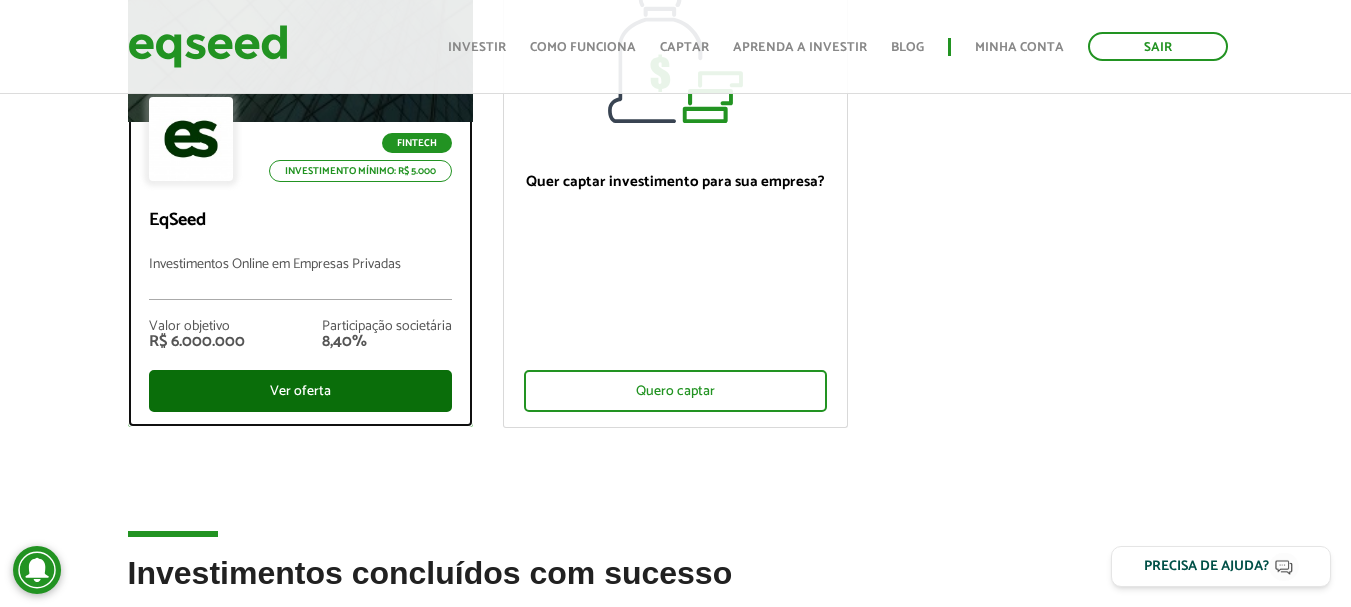 click on "Ver oferta" at bounding box center [300, 391] 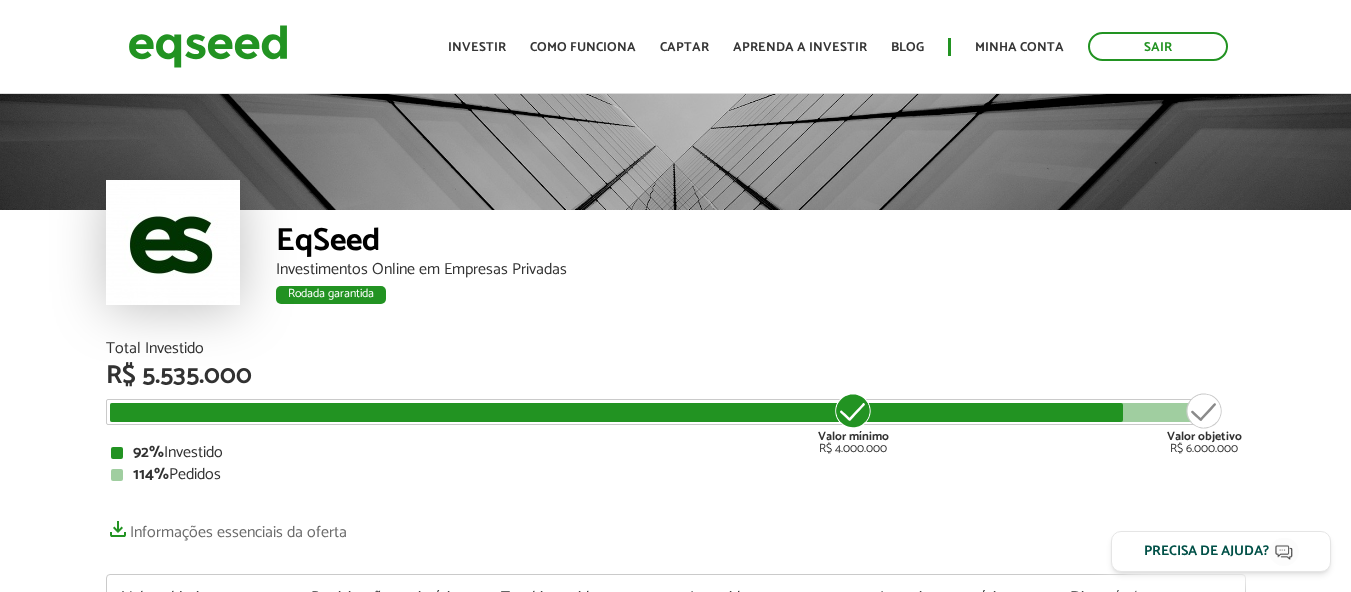 scroll, scrollTop: 0, scrollLeft: 0, axis: both 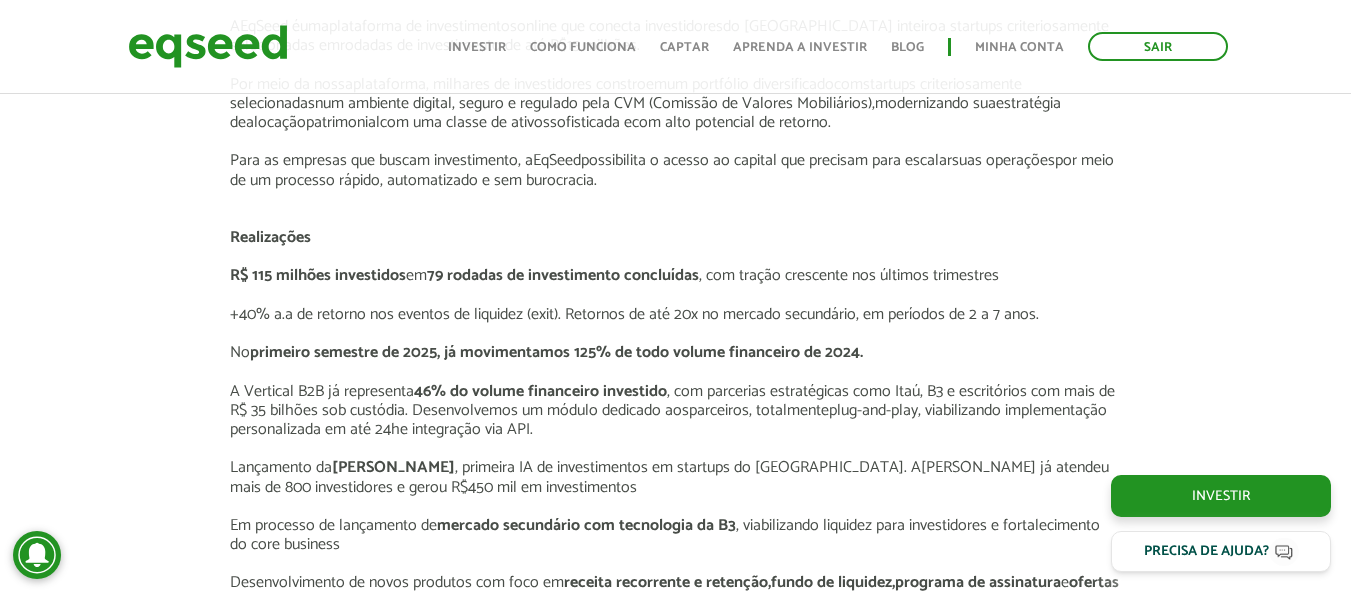 drag, startPoint x: 1360, startPoint y: 78, endPoint x: 1358, endPoint y: 276, distance: 198.0101 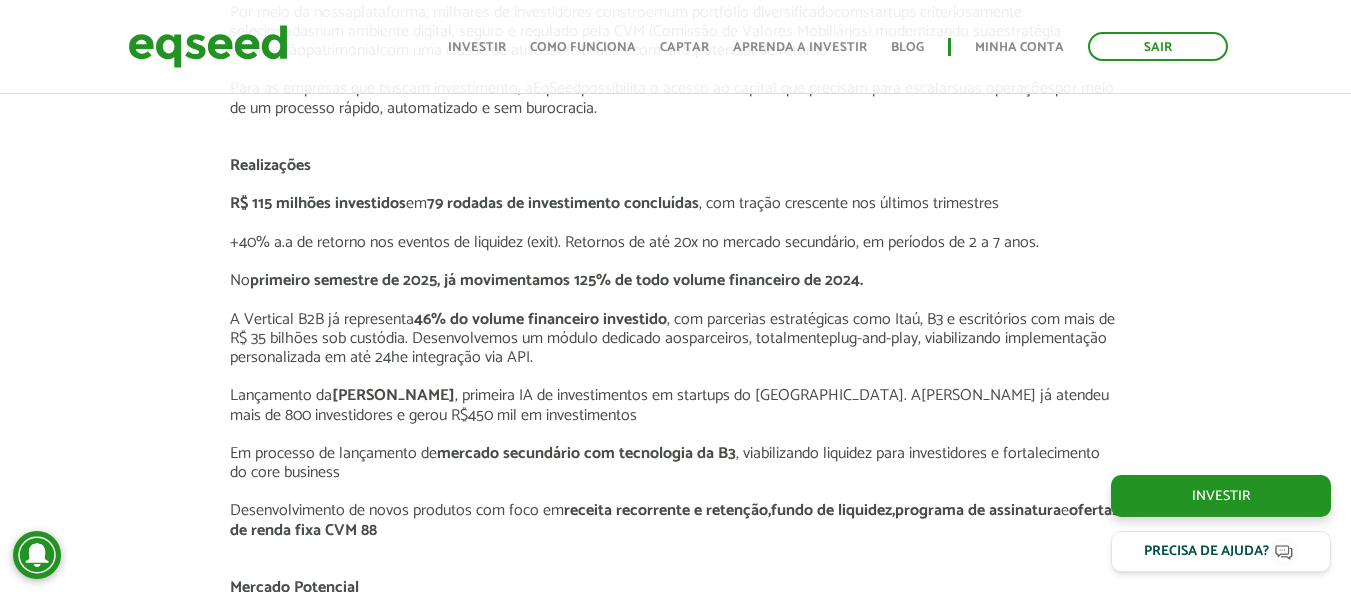scroll, scrollTop: 2645, scrollLeft: 0, axis: vertical 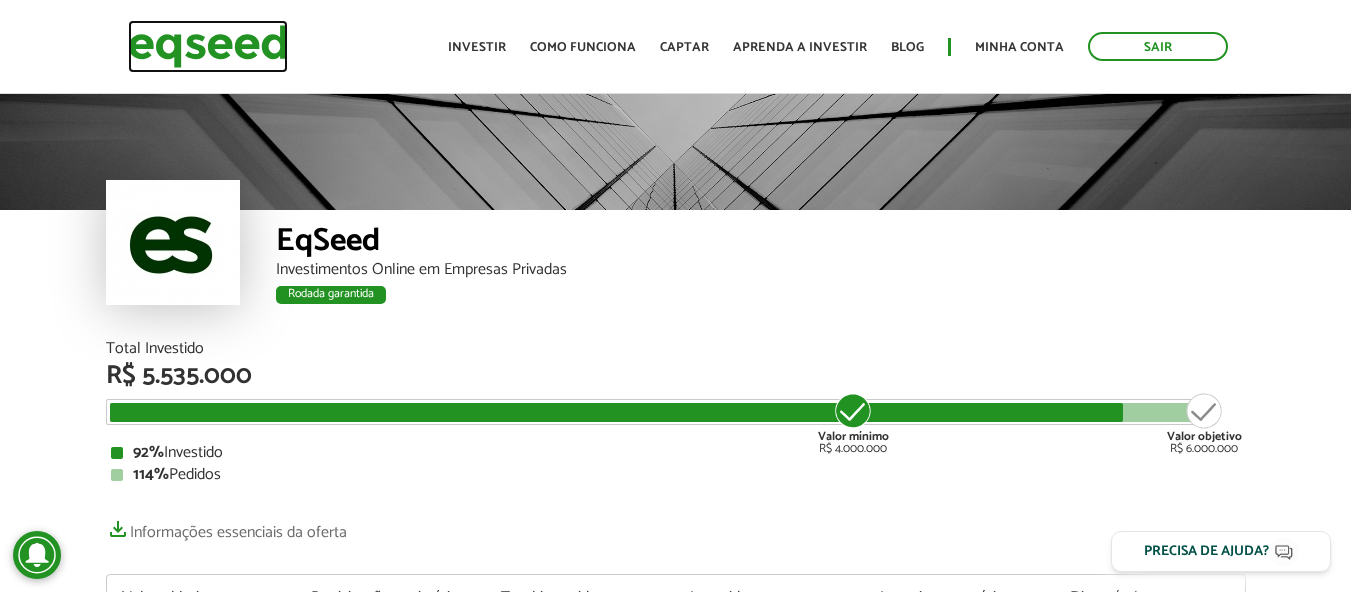 click at bounding box center (208, 46) 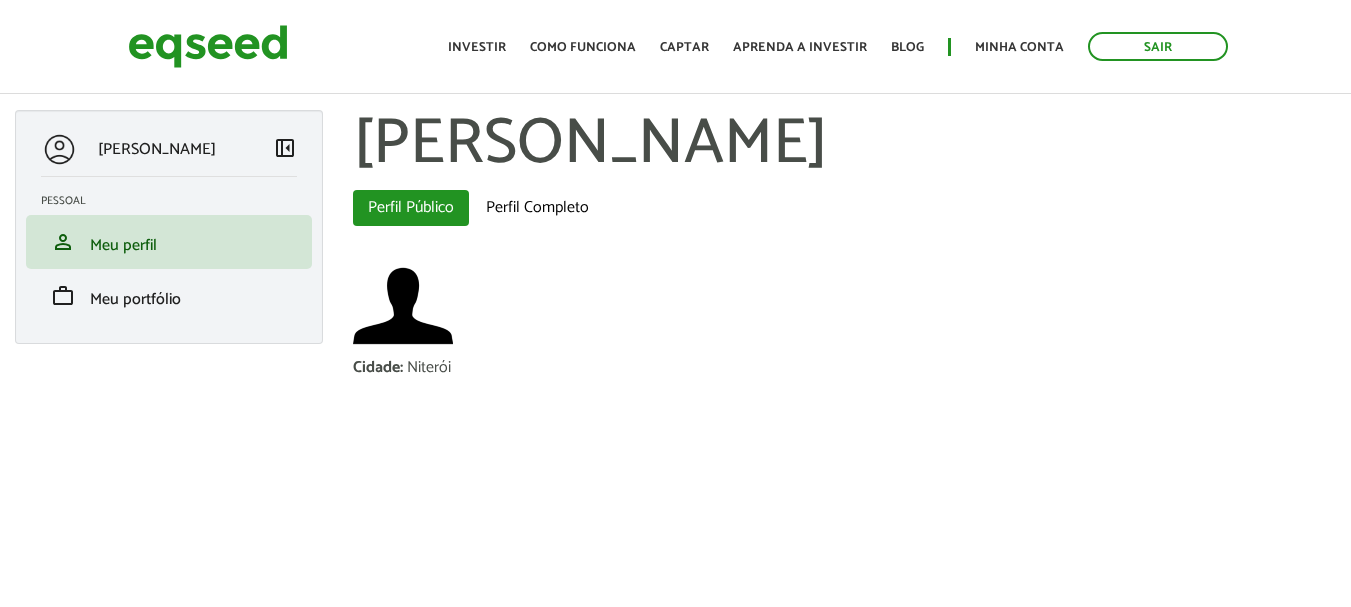 scroll, scrollTop: 0, scrollLeft: 0, axis: both 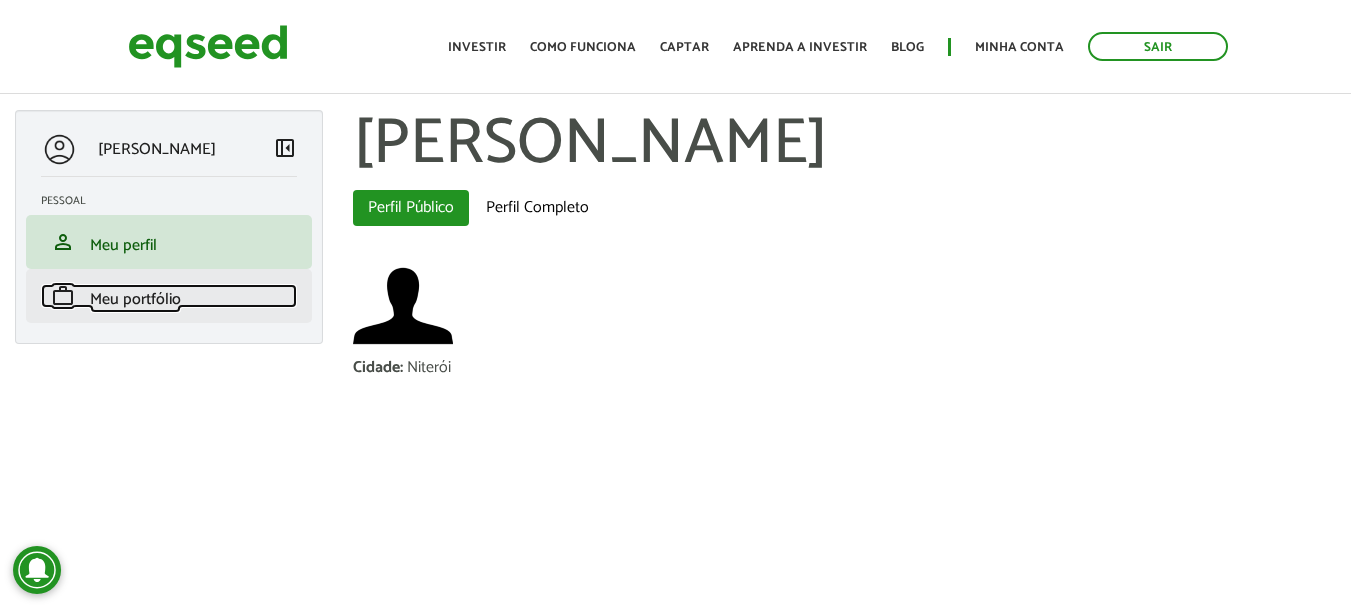 click on "Meu portfólio" at bounding box center [135, 299] 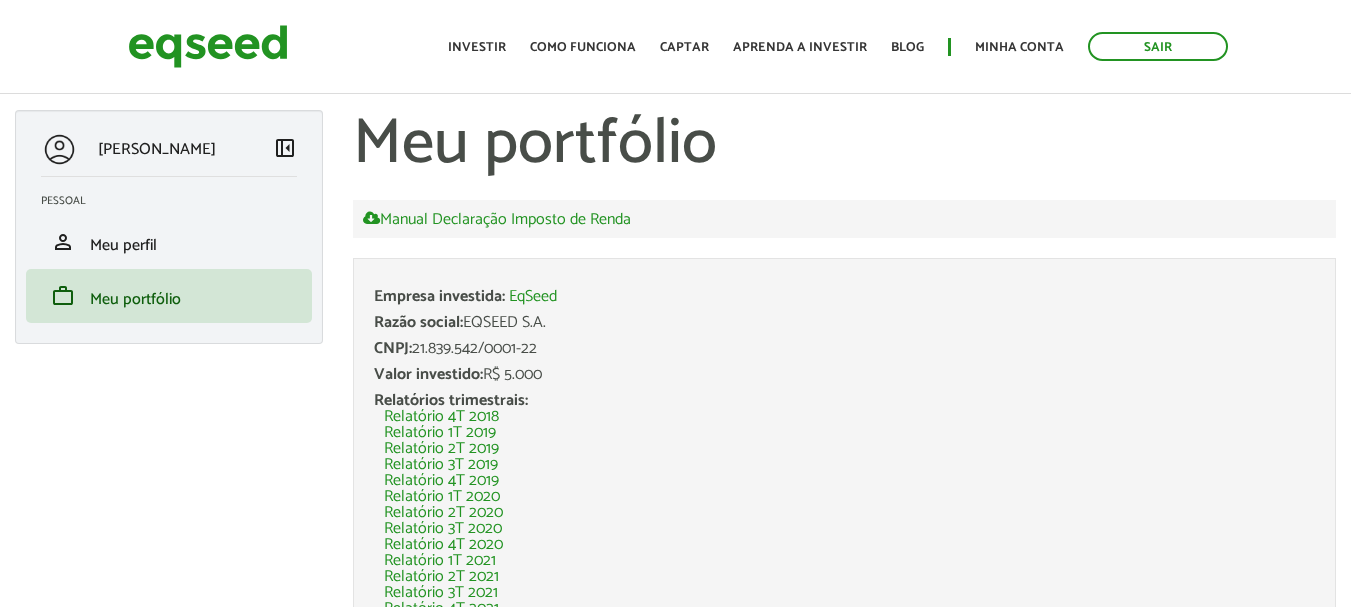 scroll, scrollTop: 0, scrollLeft: 0, axis: both 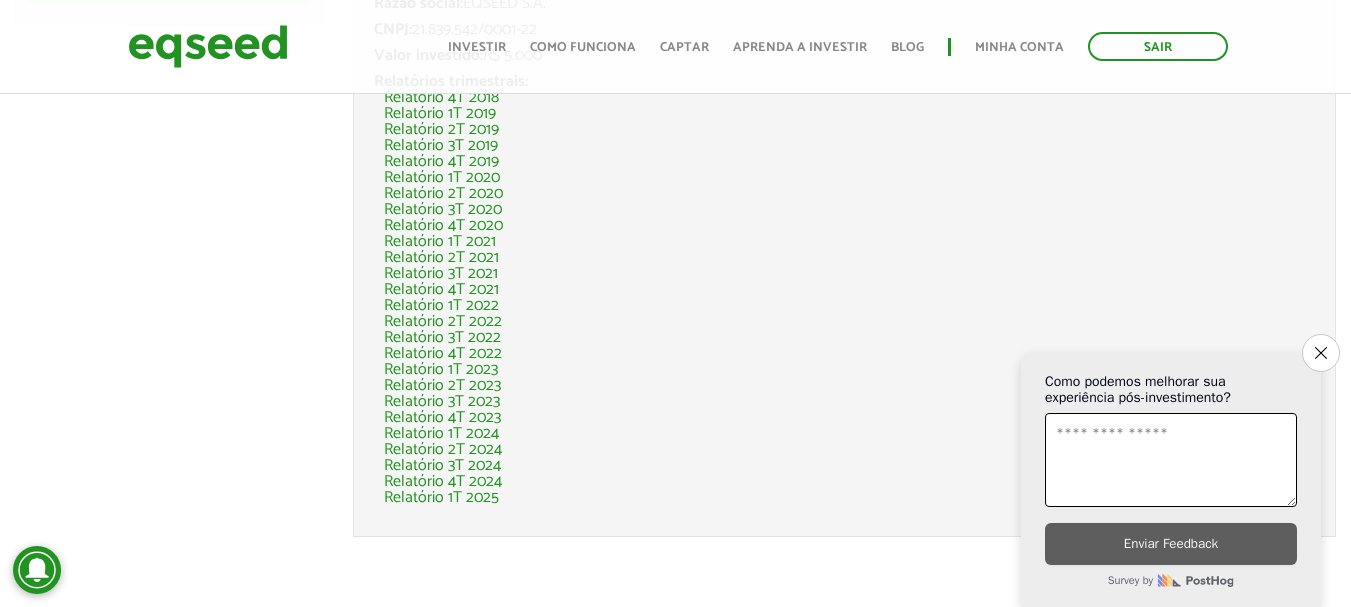 drag, startPoint x: 1325, startPoint y: 355, endPoint x: 1363, endPoint y: 292, distance: 73.57309 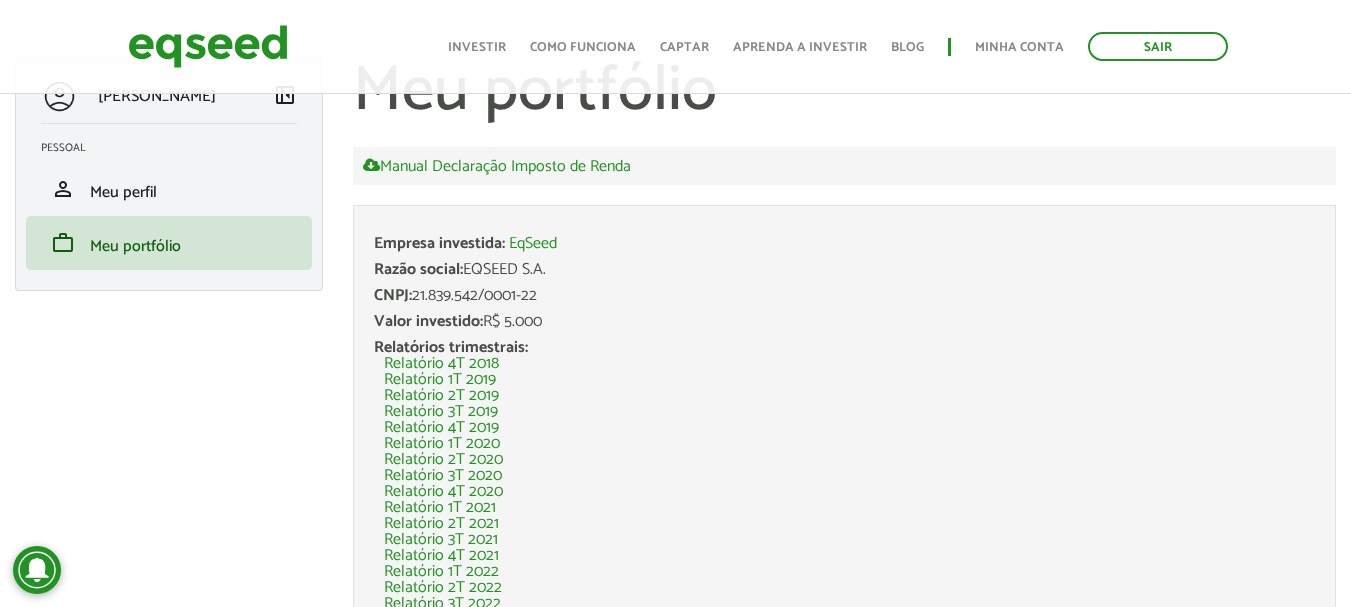 scroll, scrollTop: 0, scrollLeft: 0, axis: both 